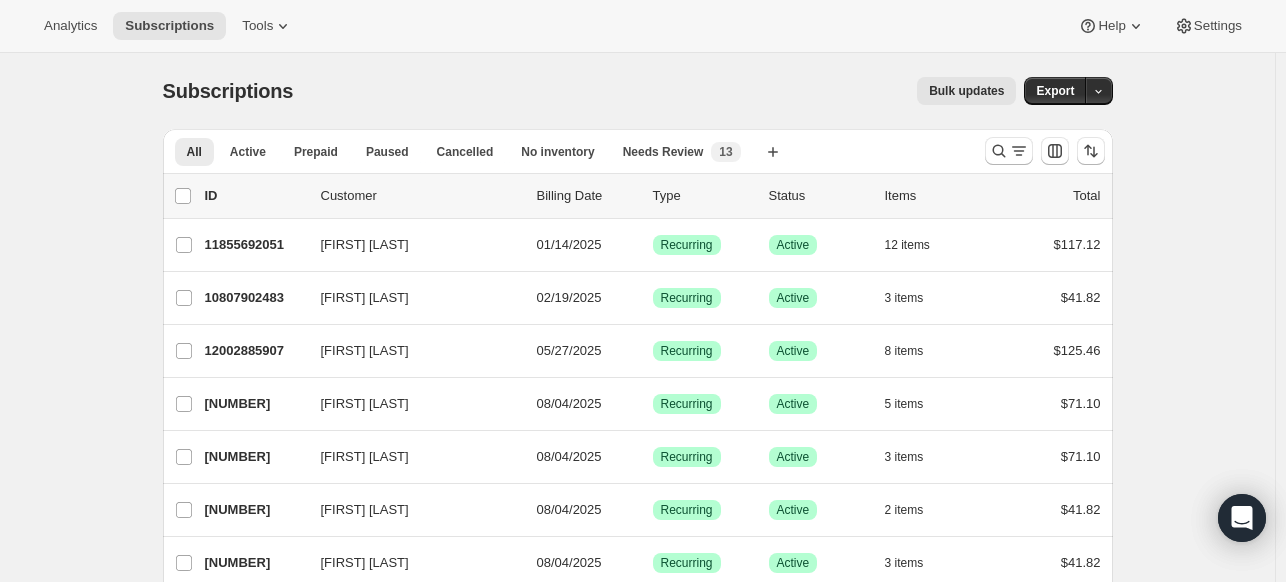 scroll, scrollTop: 0, scrollLeft: 0, axis: both 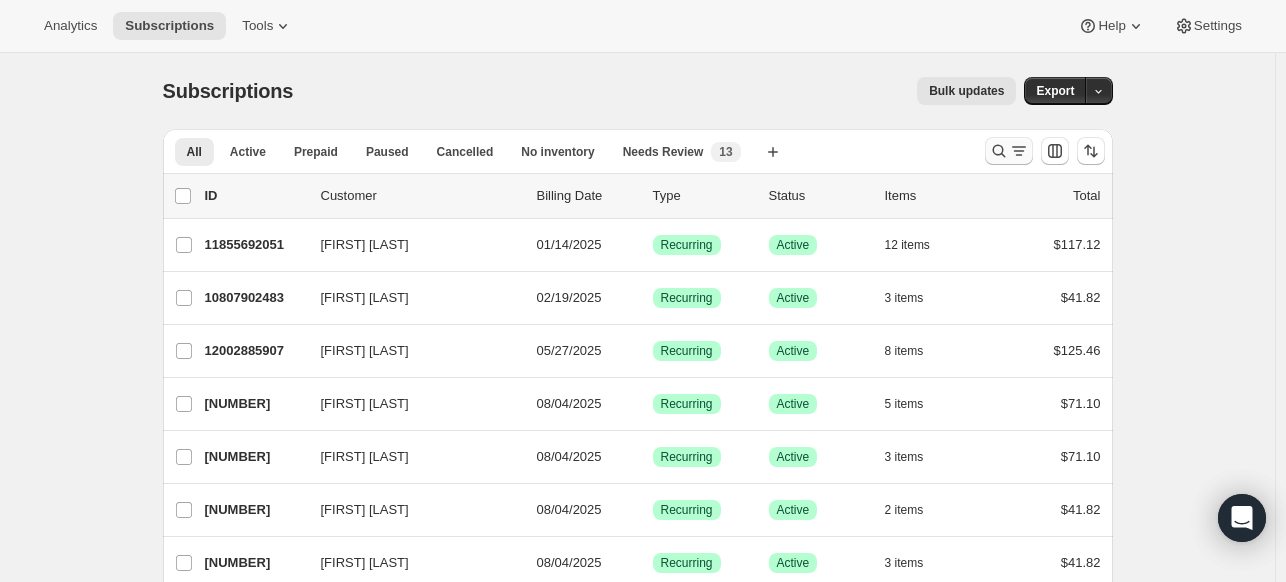 click 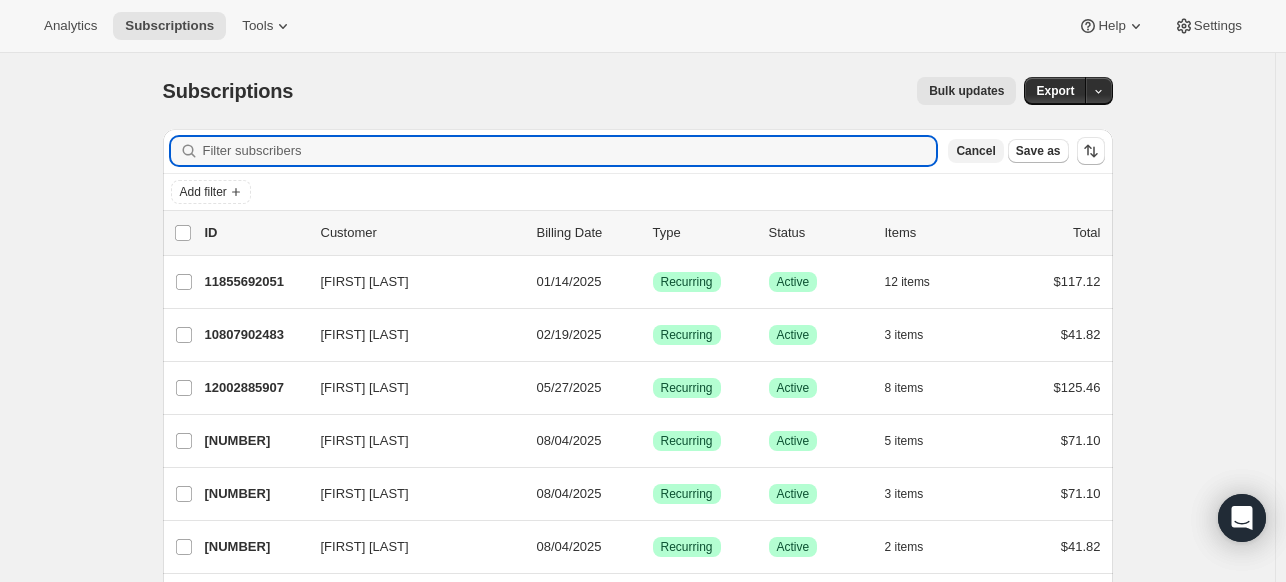 paste on "[EMAIL]" 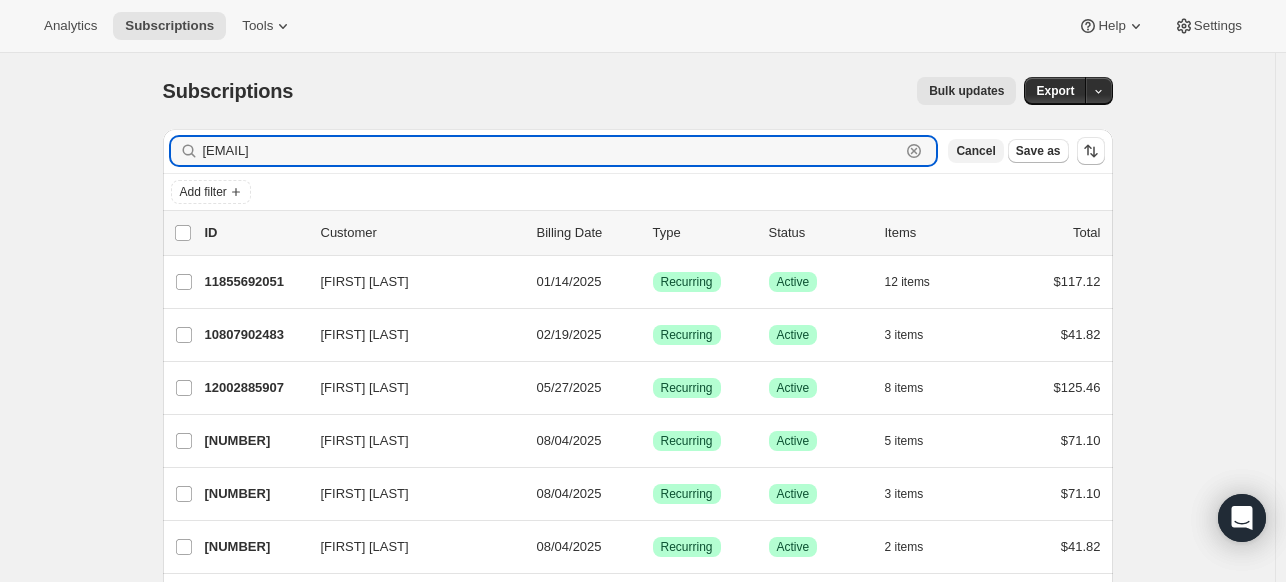 type on "[EMAIL]" 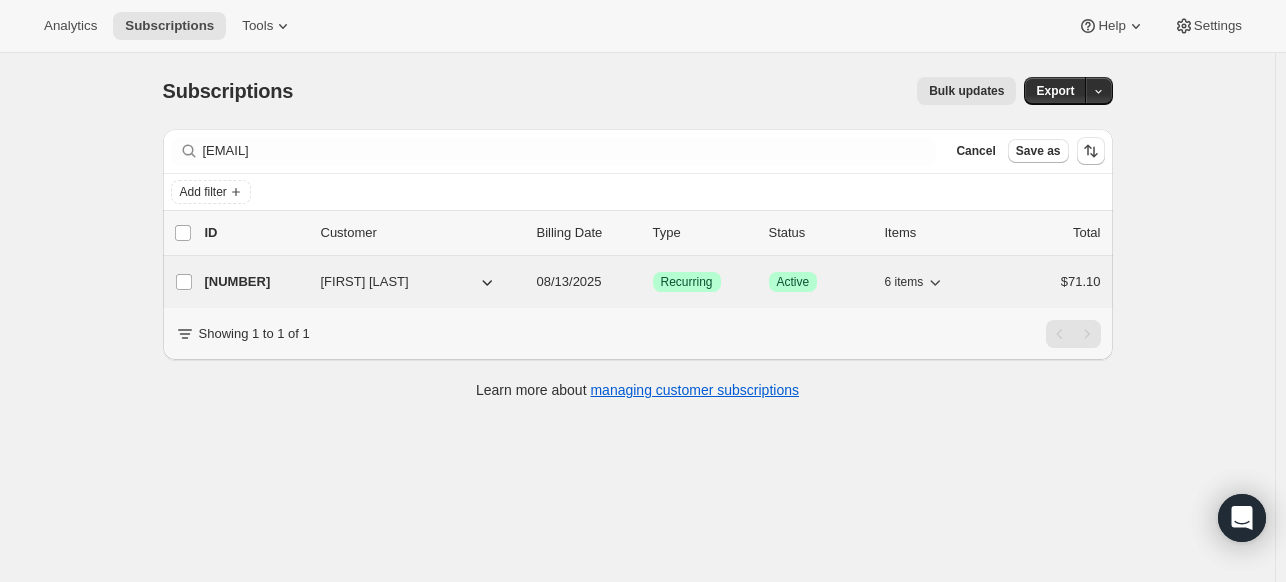 click on "[NUMBER]" at bounding box center [255, 282] 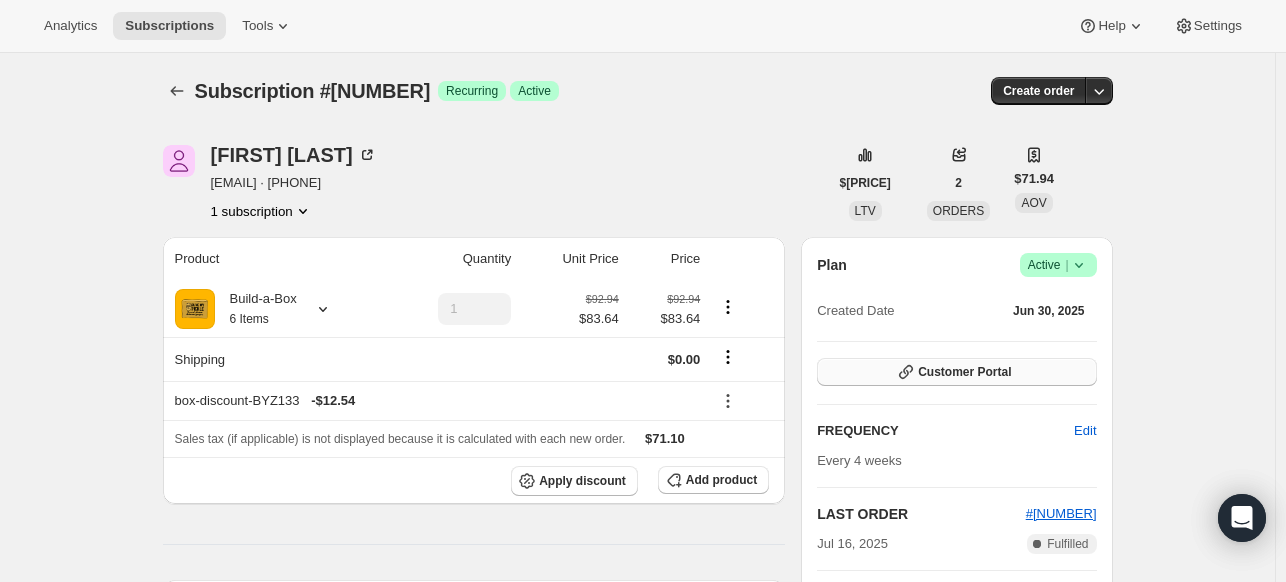 click on "Customer Portal" at bounding box center (964, 372) 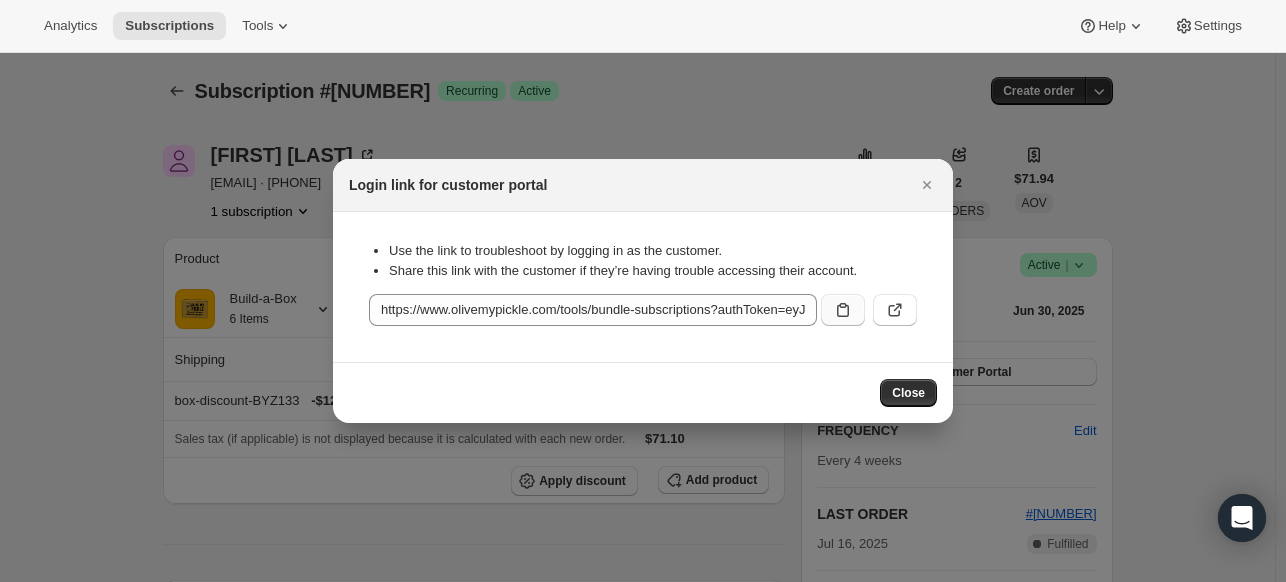 click 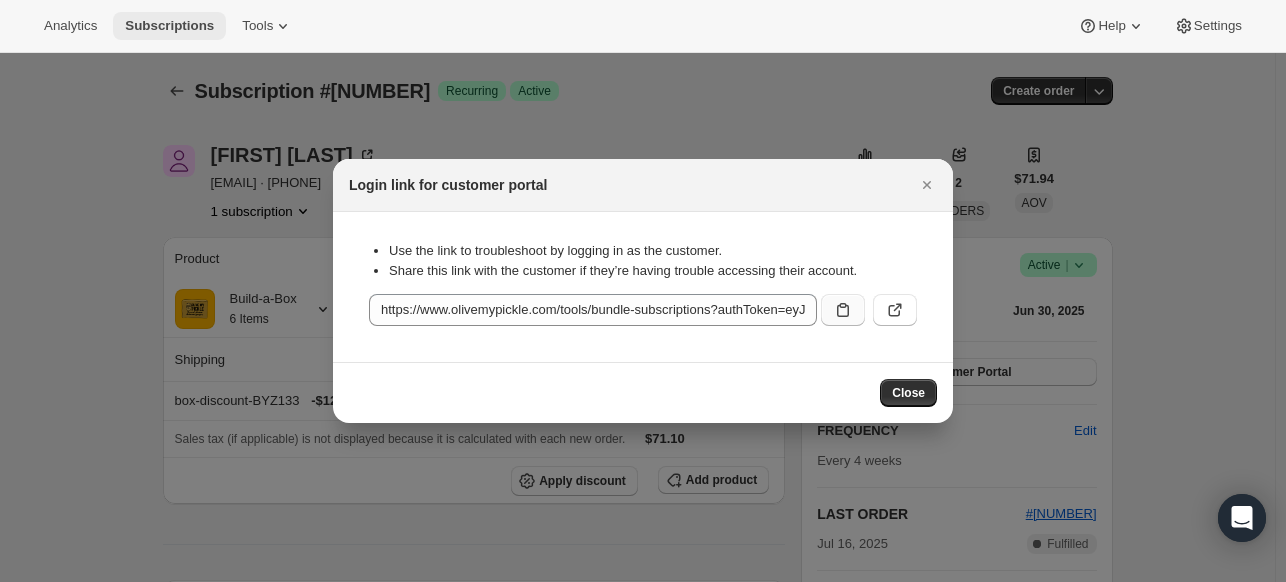 click on "Subscriptions" at bounding box center [169, 26] 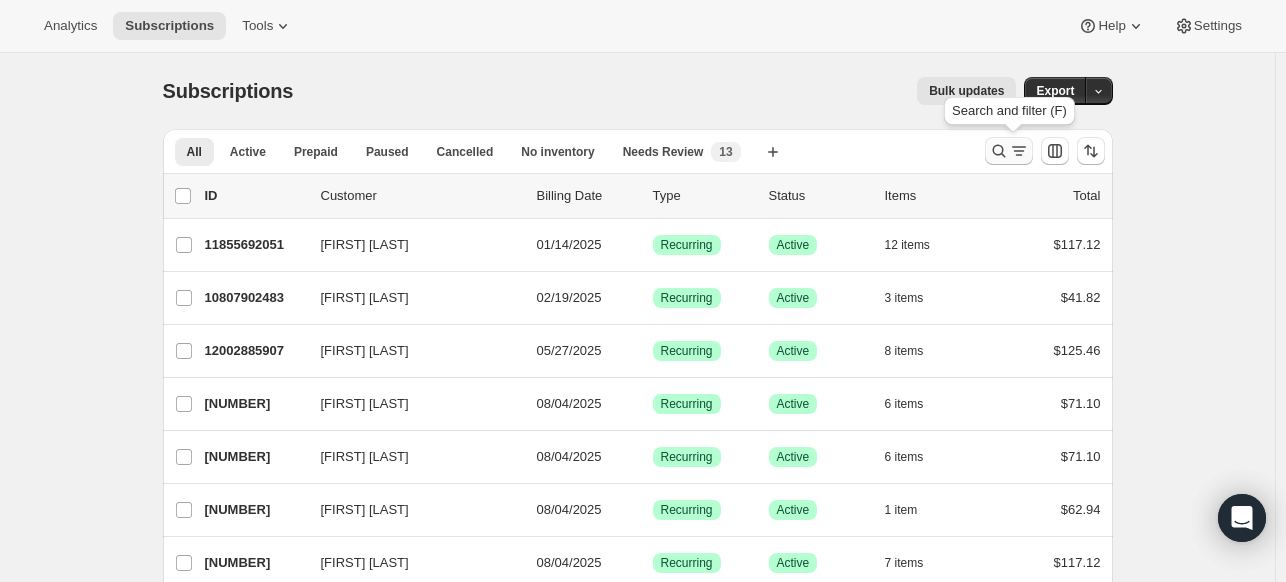 click 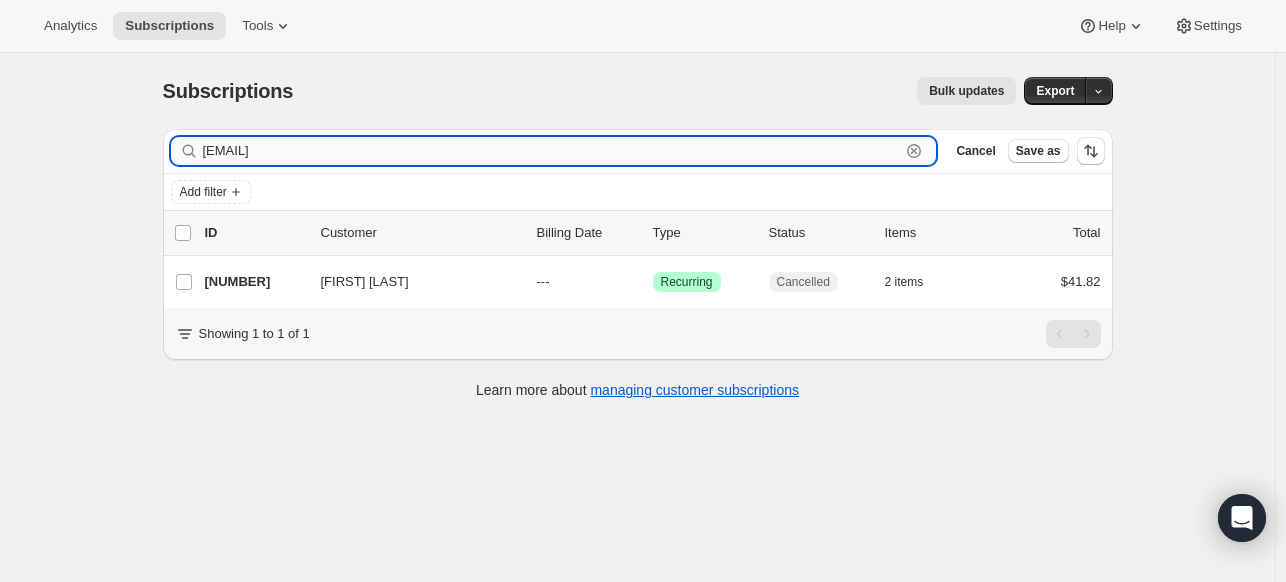 click on "[EMAIL]" at bounding box center (552, 151) 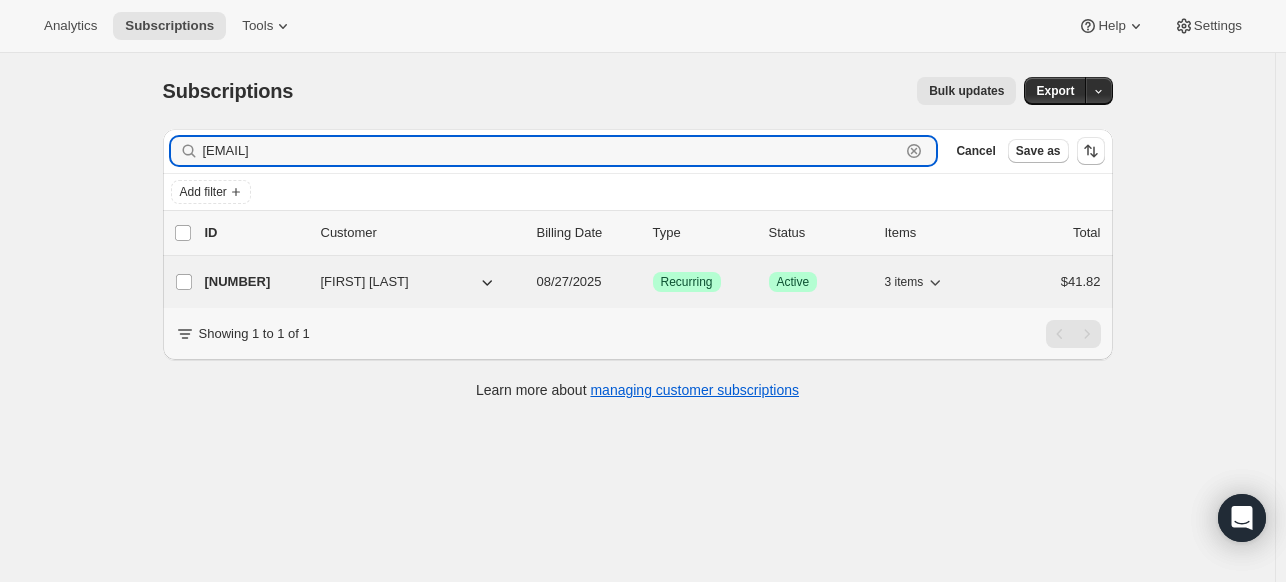 type on "[EMAIL]" 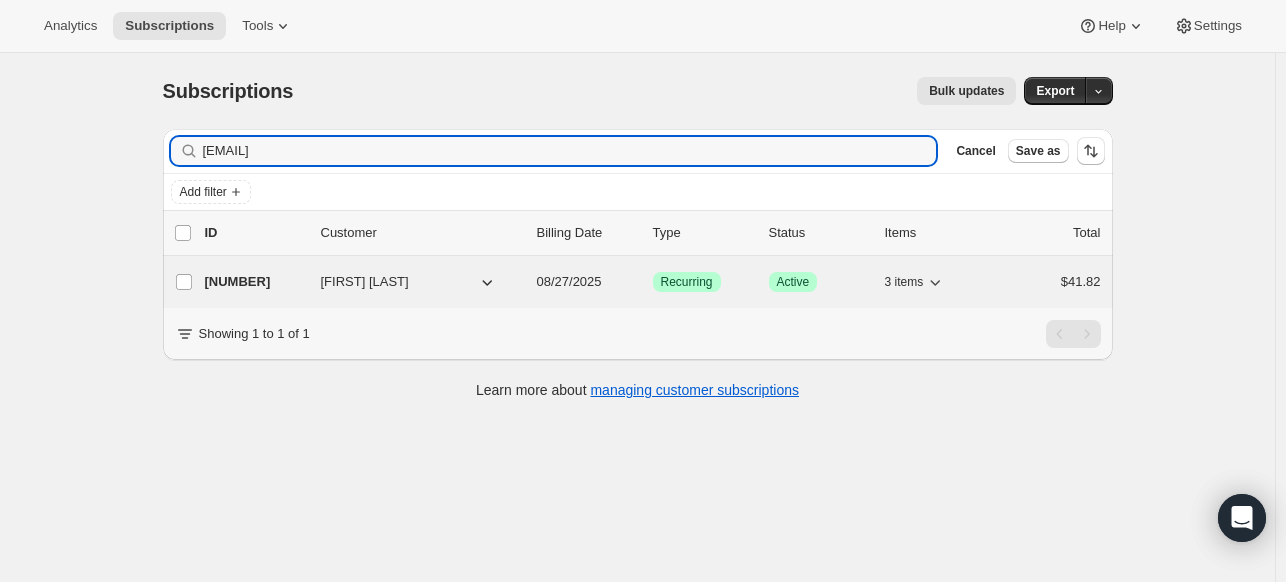 click on "[NUMBER]" at bounding box center (255, 282) 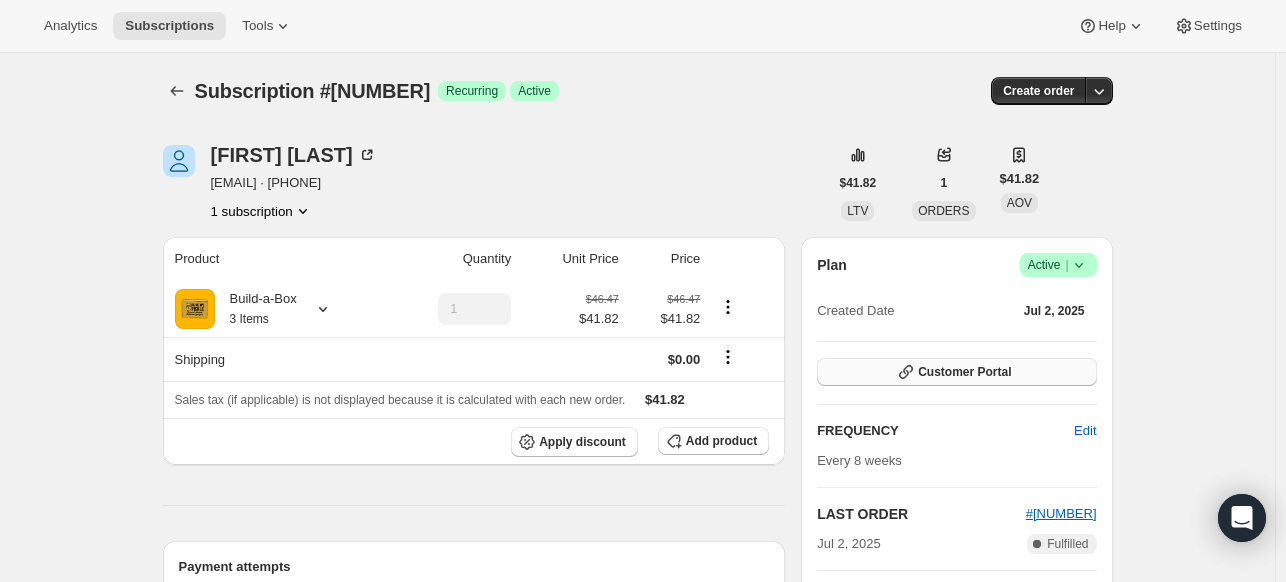 click on "Customer Portal" at bounding box center [956, 372] 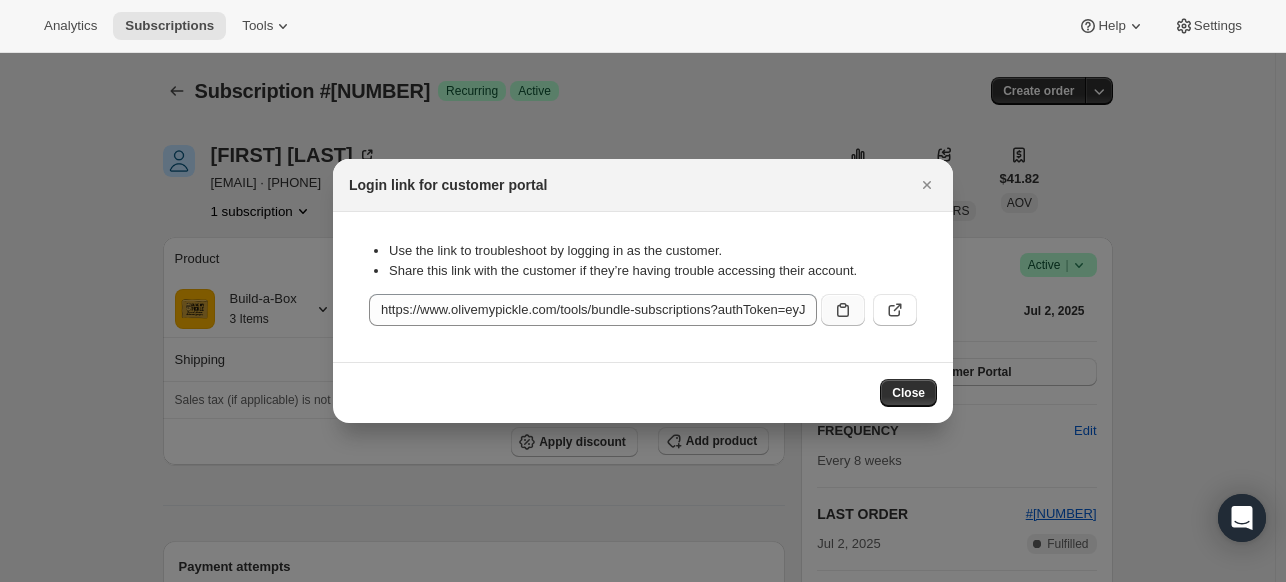 click 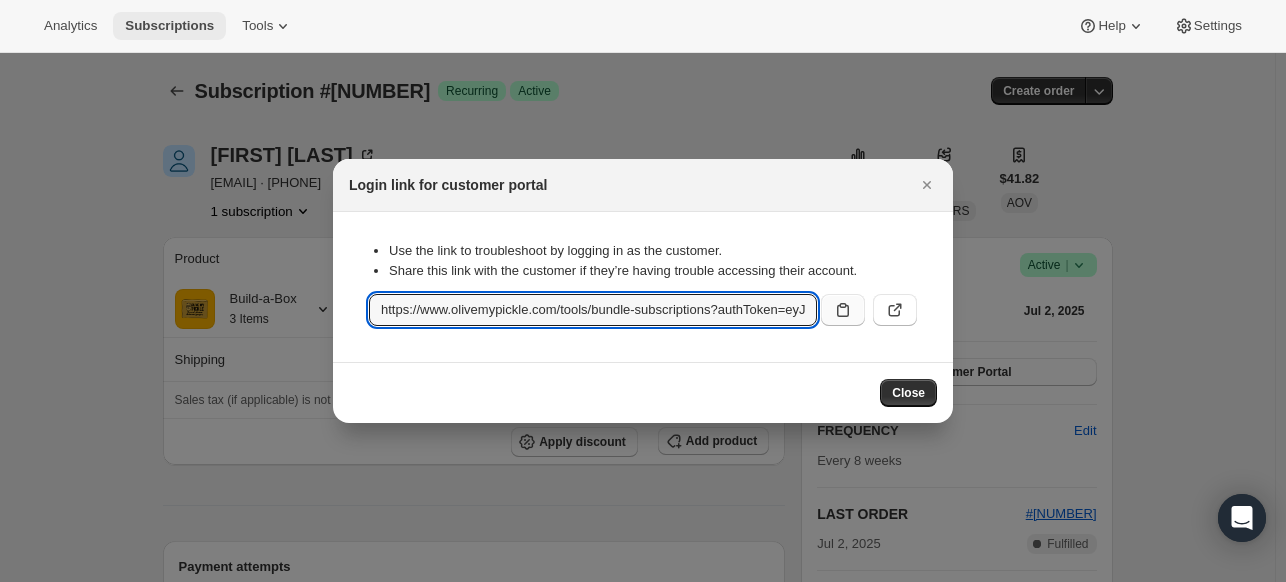 click on "Subscriptions" at bounding box center [169, 26] 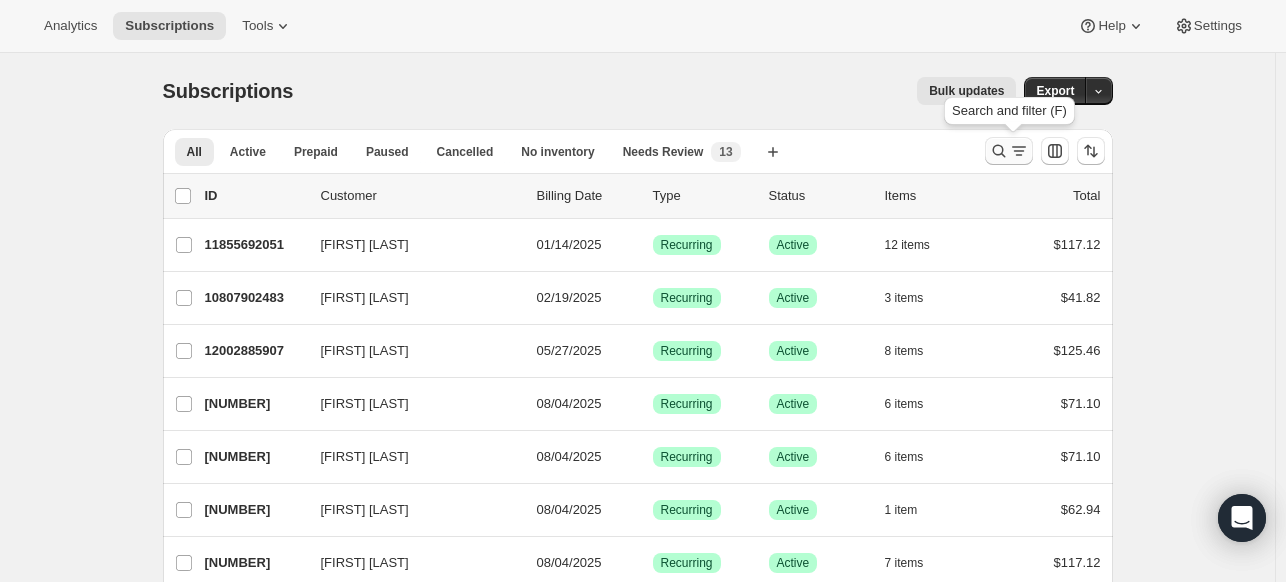 click 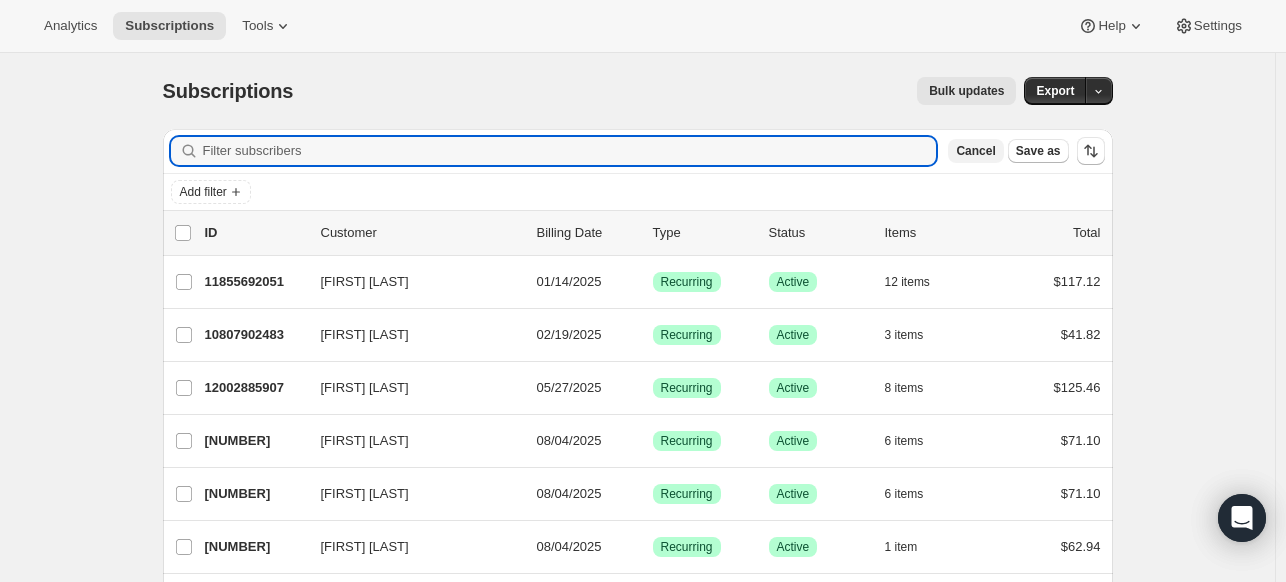 paste on "[EMAIL]" 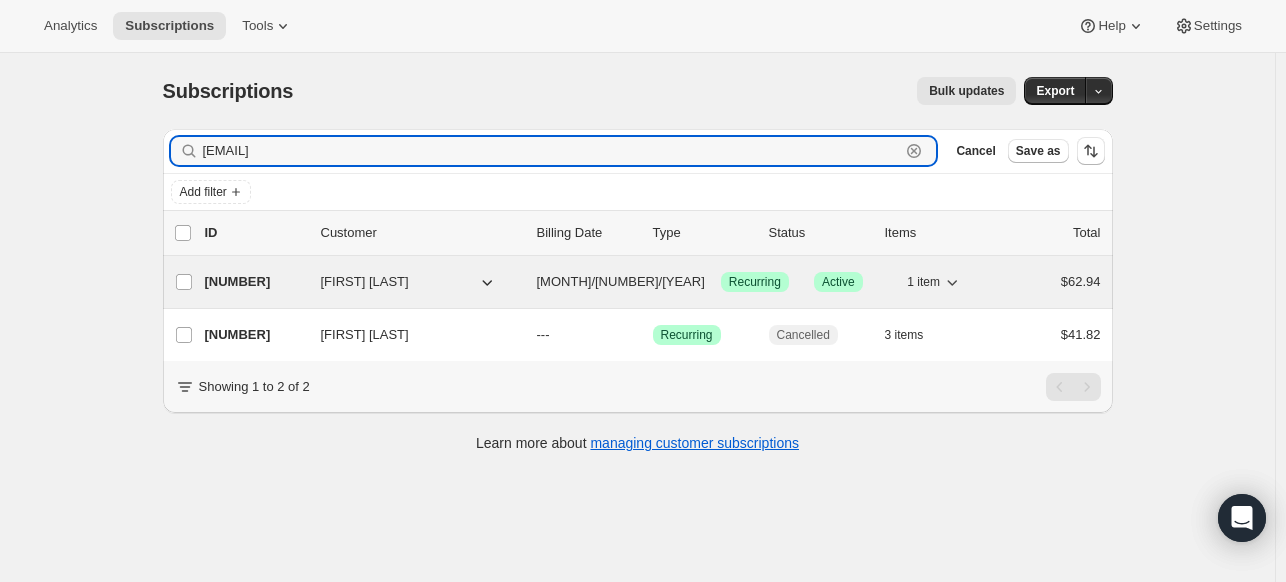 type on "[EMAIL]" 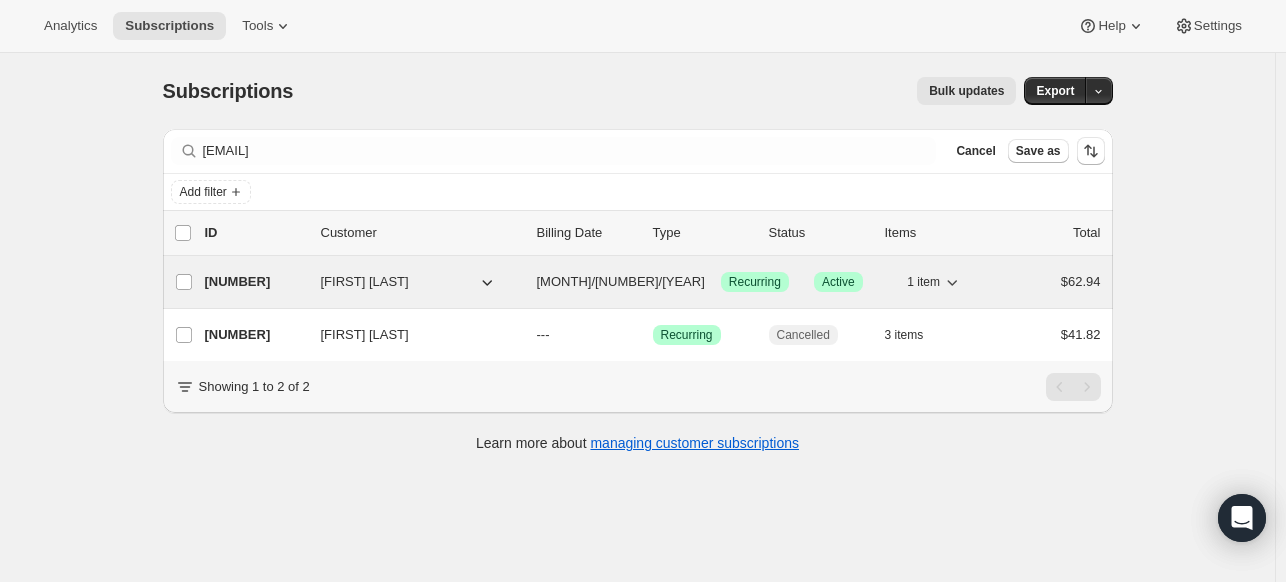 click on "[NUMBER]" at bounding box center (255, 282) 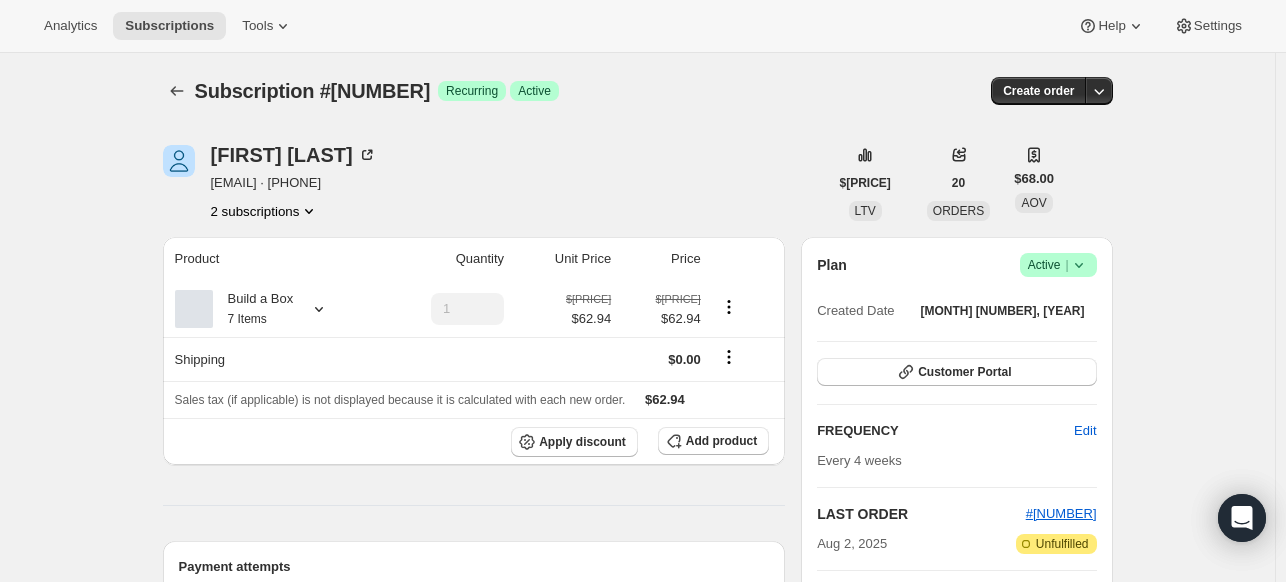 click on "Success Active |" at bounding box center [1058, 265] 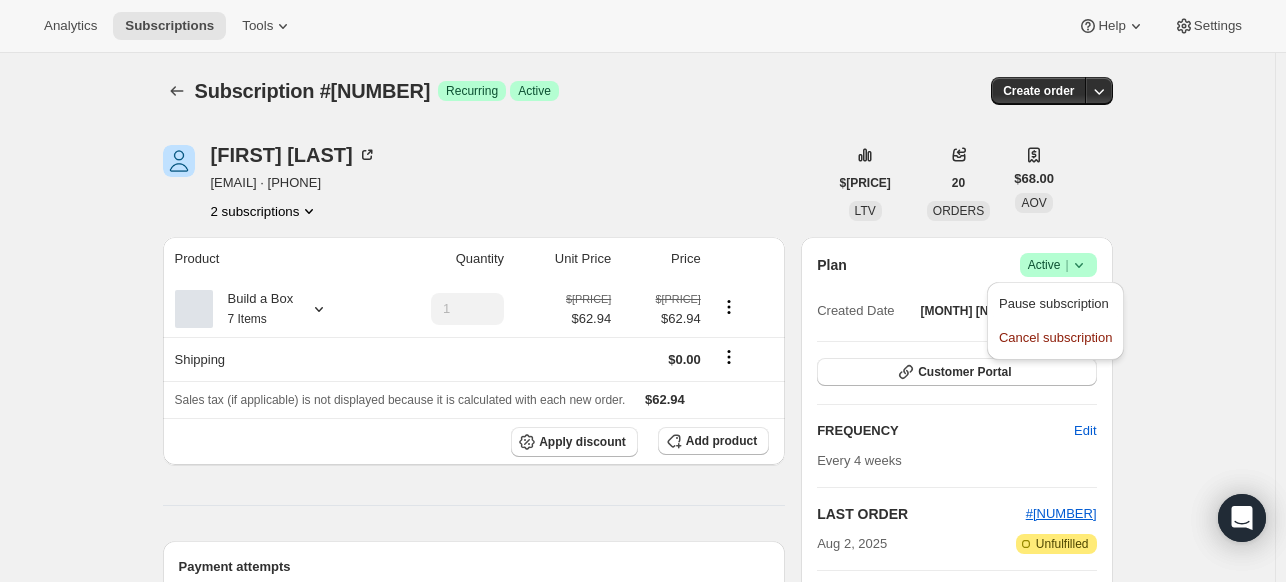 click on "[FIRST]   [LAST] [EMAIL] · [PHONE] 2 subscriptions $[PRICE] LTV 20 ORDERS $[PRICE] AOV Product Quantity Unit Price Price Build a Box 7 Items 1 $[PRICE] $[PRICE] $[PRICE] $[PRICE] Shipping $0.00 Sales tax (if applicable) is not displayed because it is calculated with each new order.   $[PRICE] Apply discount Add product Payment attempts Order Billing date Status Fulfillment #[NUMBER] [MONTH] [NUMBER], [YEAR]  ·  [TIME] Attention Complete Refunded Warning Cancelled #[NUMBER] [MONTH] [NUMBER], [YEAR]  ·  [TIME]  Complete Paid  Complete Fulfilled --- [MONTH] [NUMBER], [YEAR]  ·  [TIME] Critical Incomplete Failed Timeline [MONTH] [NUMBER], [YEAR] [FIRST] [LAST] set next billing date to [DAY], [MONTH] [NUMBER], [YEAR] with "Skip" via Customer Portal. [TIME] Order processed successfully.  View order [TIME] [FIRST] [LAST] retried payment with card ending in [NUMBER] on Customer Portal [TIME] [MONTH] [NUMBER], [YEAR] Order processed successfully.  View order [TIME] [MONTH] [NUMBER], [YEAR] [FIRST] [LAST] updated payment method on Customer Portal [TIME] [TIME] Plan |" at bounding box center [630, 1117] 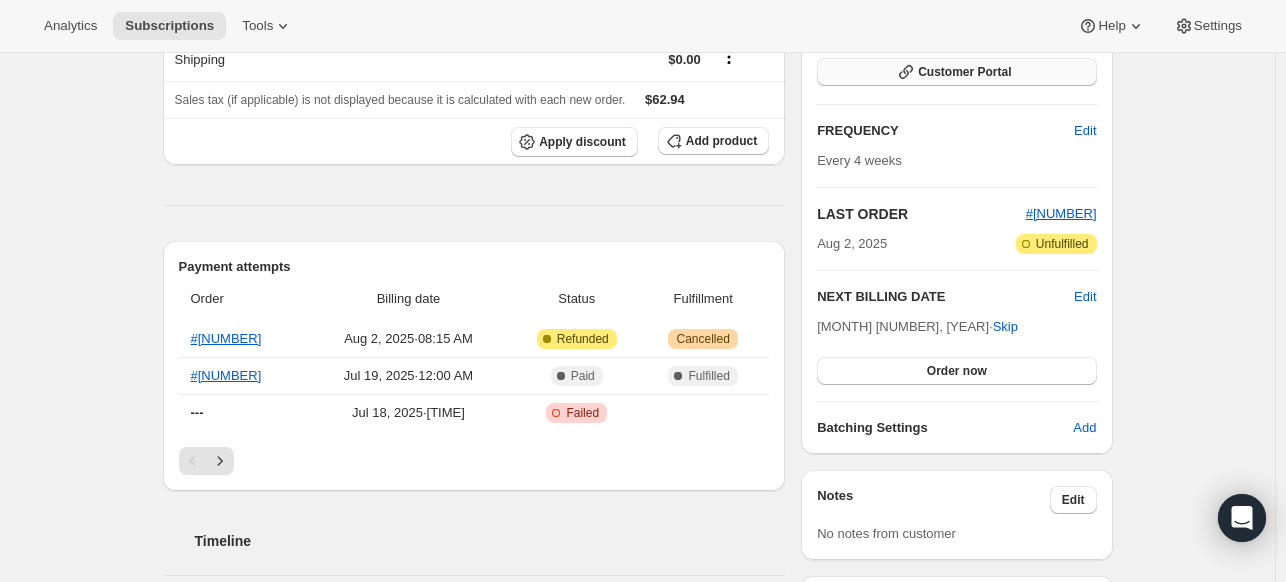 scroll, scrollTop: 100, scrollLeft: 0, axis: vertical 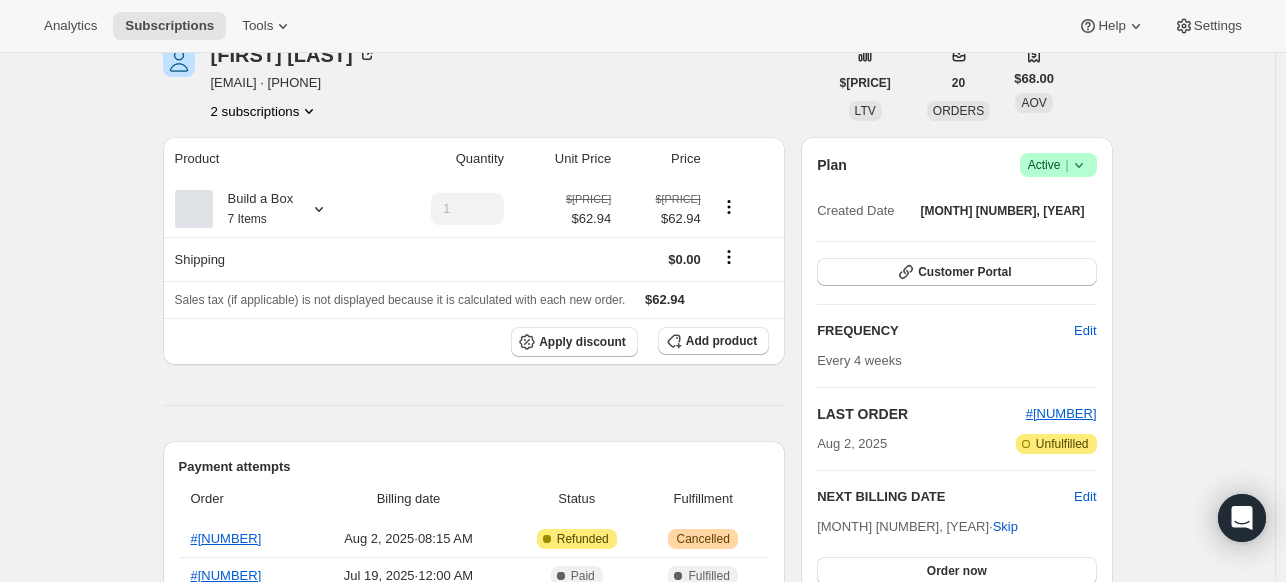 click 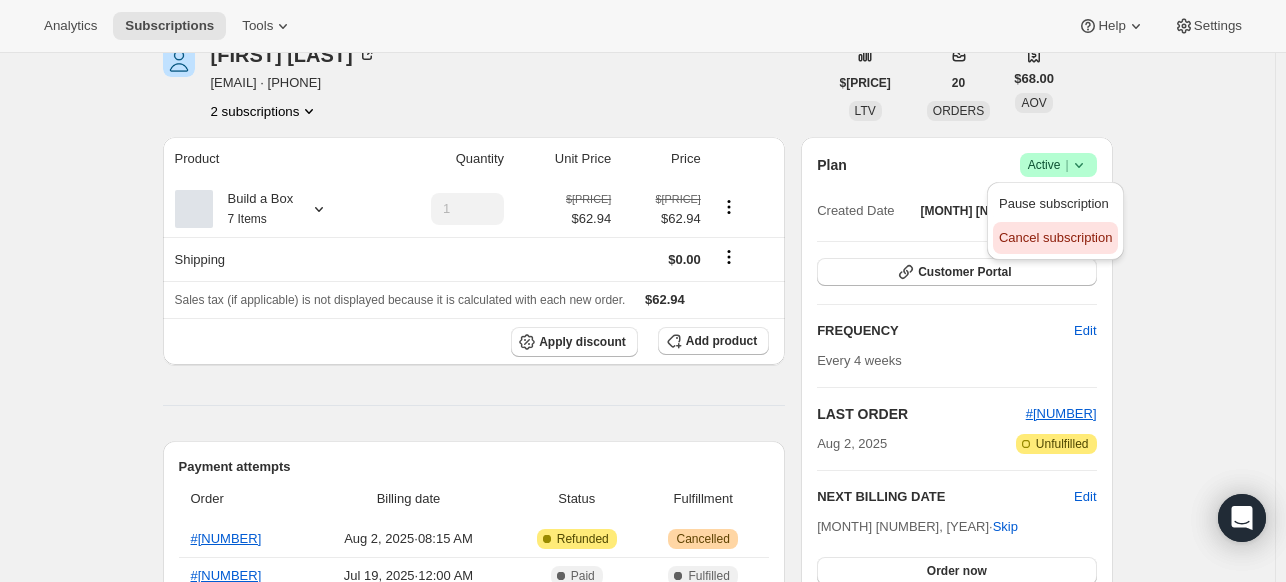 click on "Cancel subscription" at bounding box center [1055, 238] 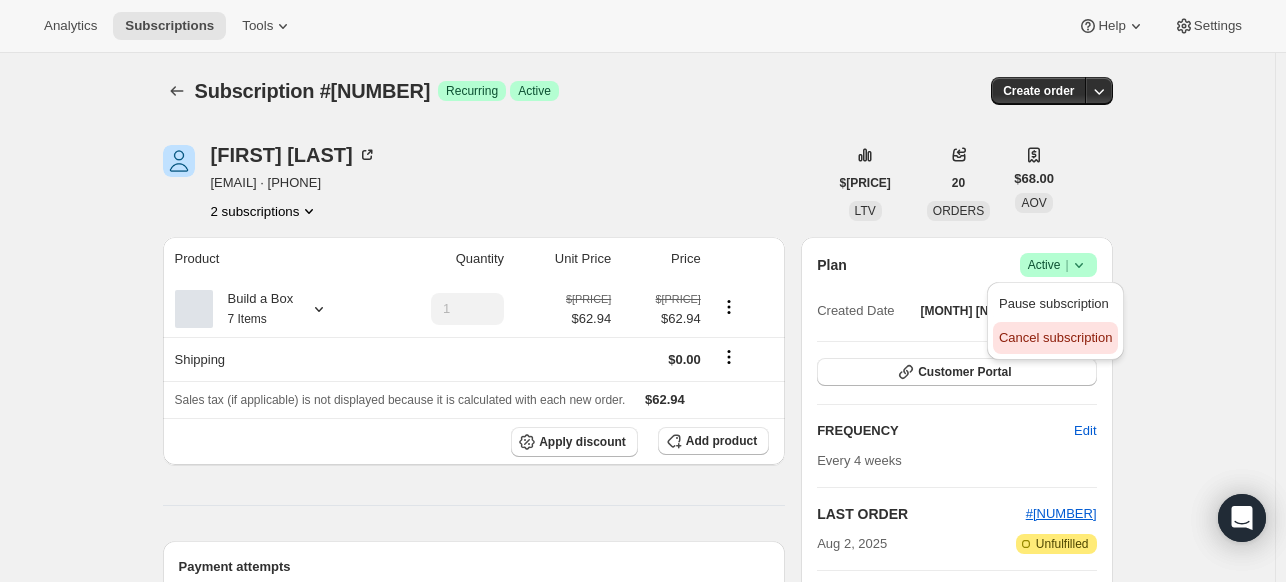 scroll, scrollTop: 100, scrollLeft: 0, axis: vertical 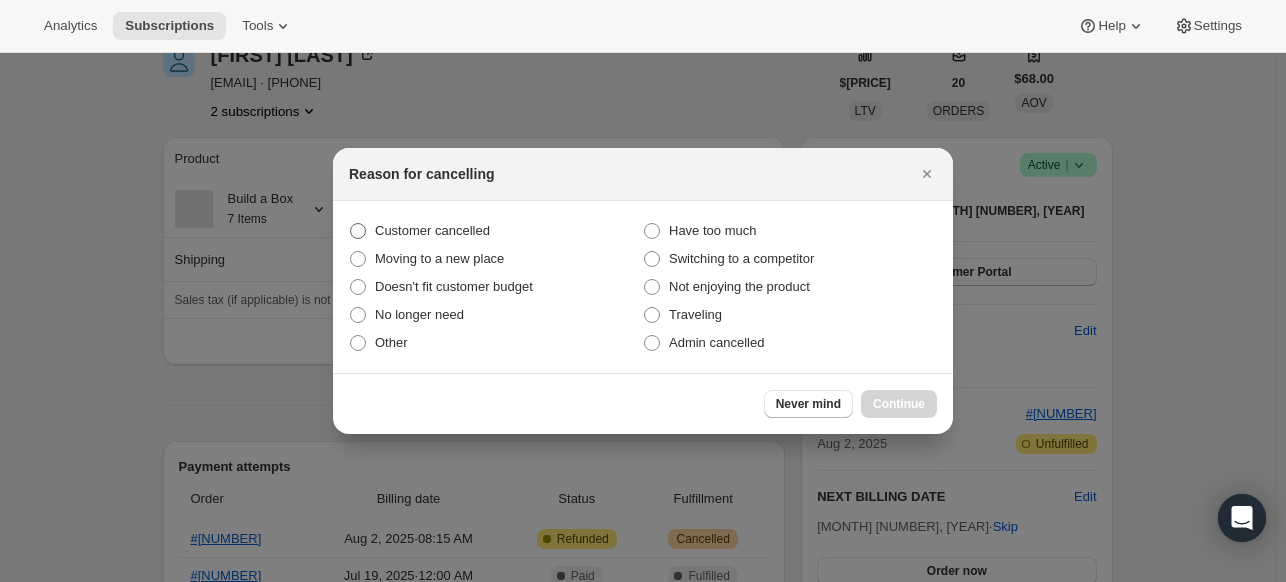 click on "Customer cancelled" at bounding box center [432, 230] 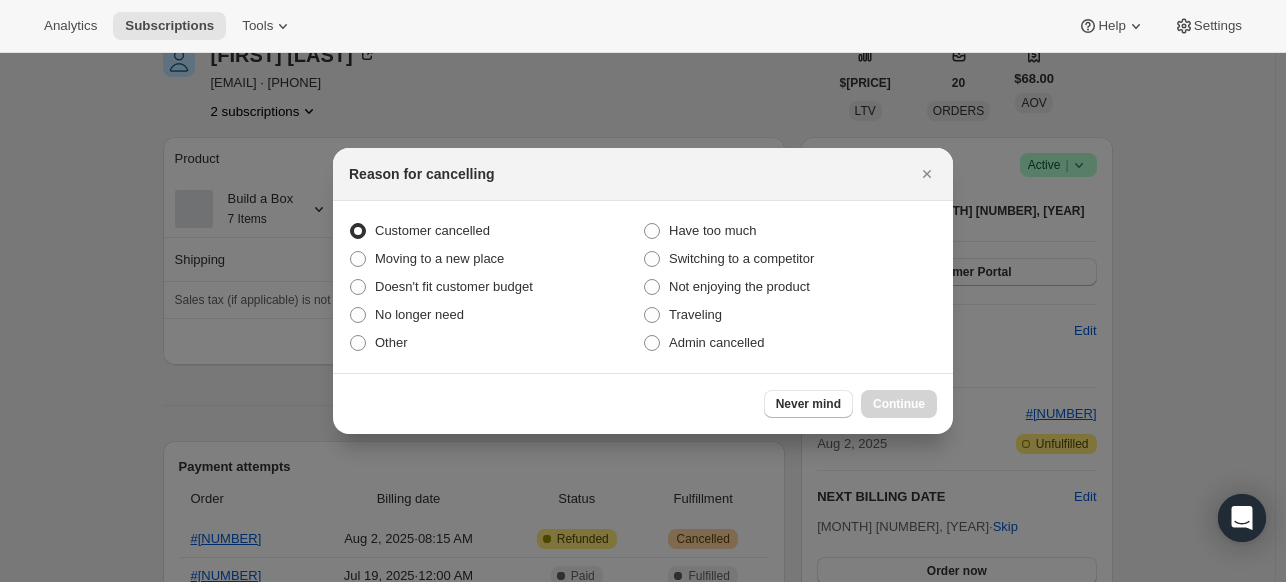 radio on "true" 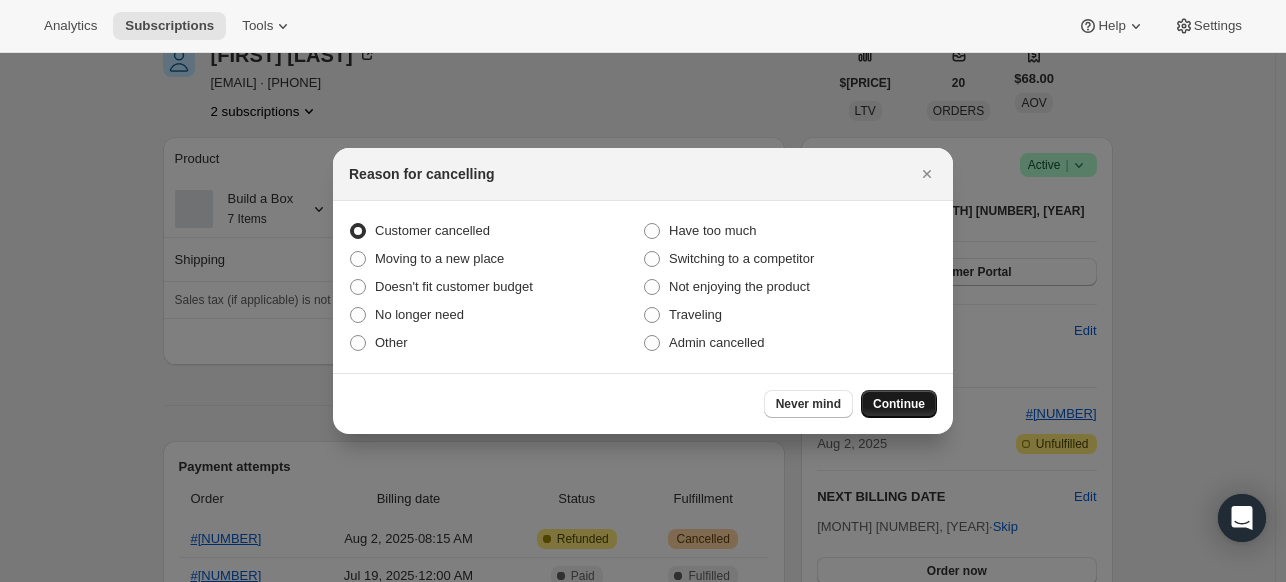 click on "Continue" at bounding box center [899, 404] 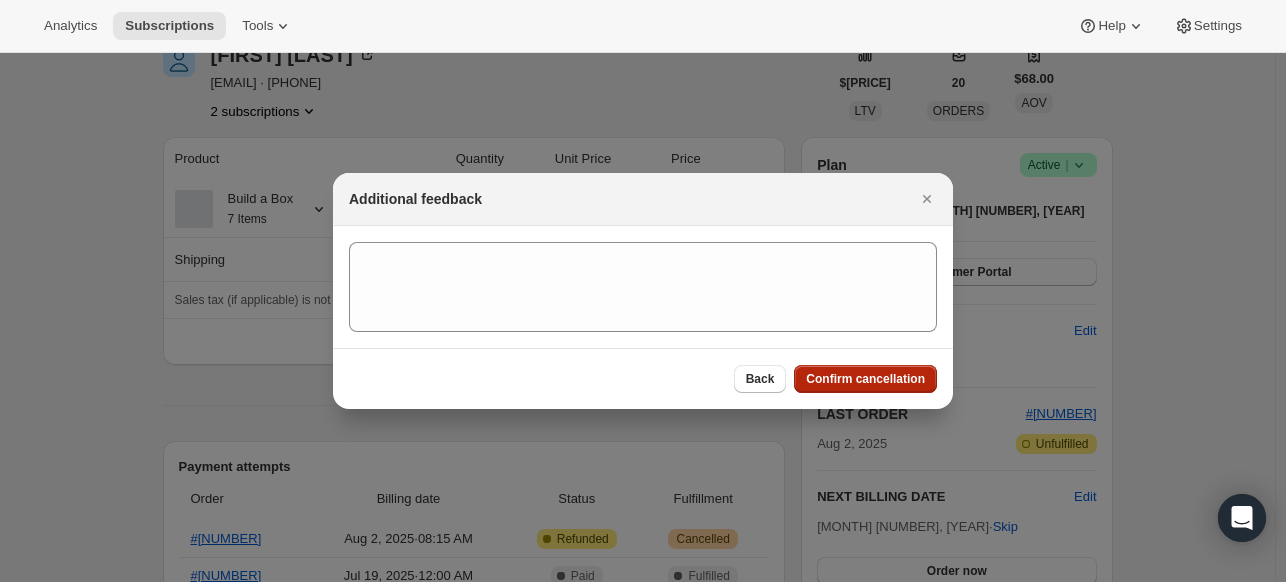 click on "Confirm cancellation" at bounding box center (865, 379) 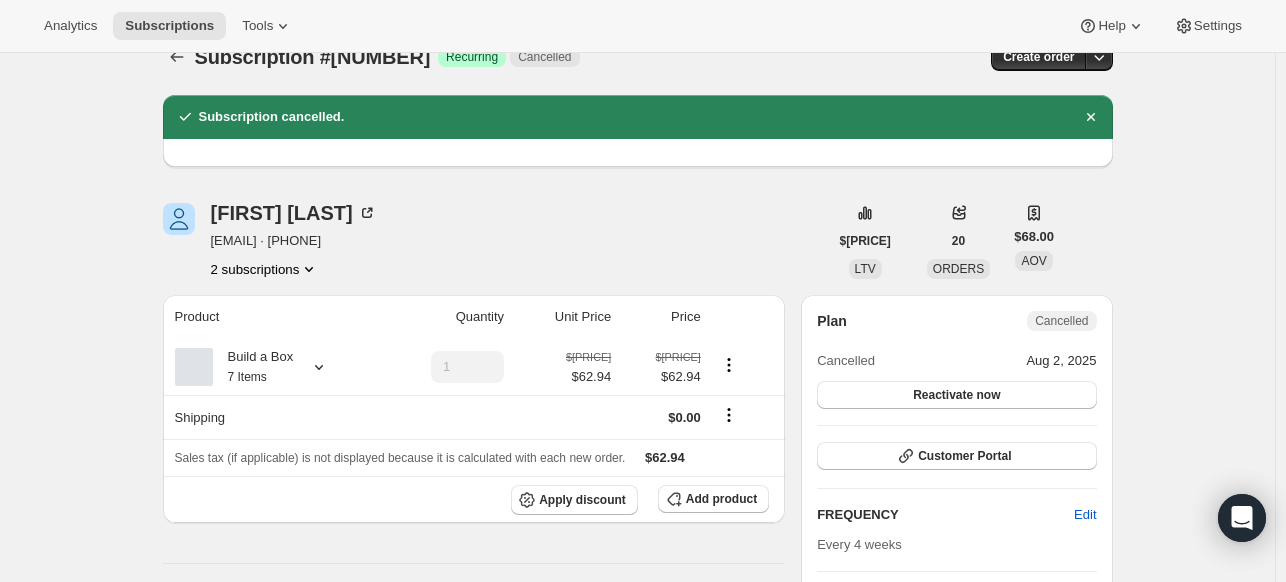 scroll, scrollTop: 0, scrollLeft: 0, axis: both 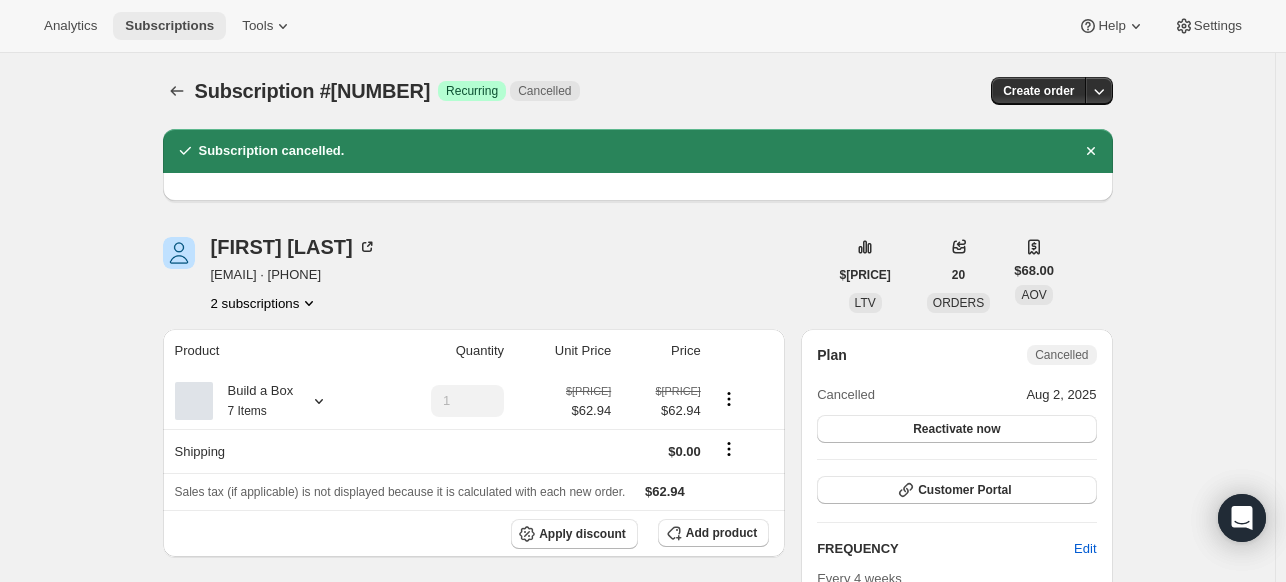 click on "Subscriptions" at bounding box center (169, 26) 